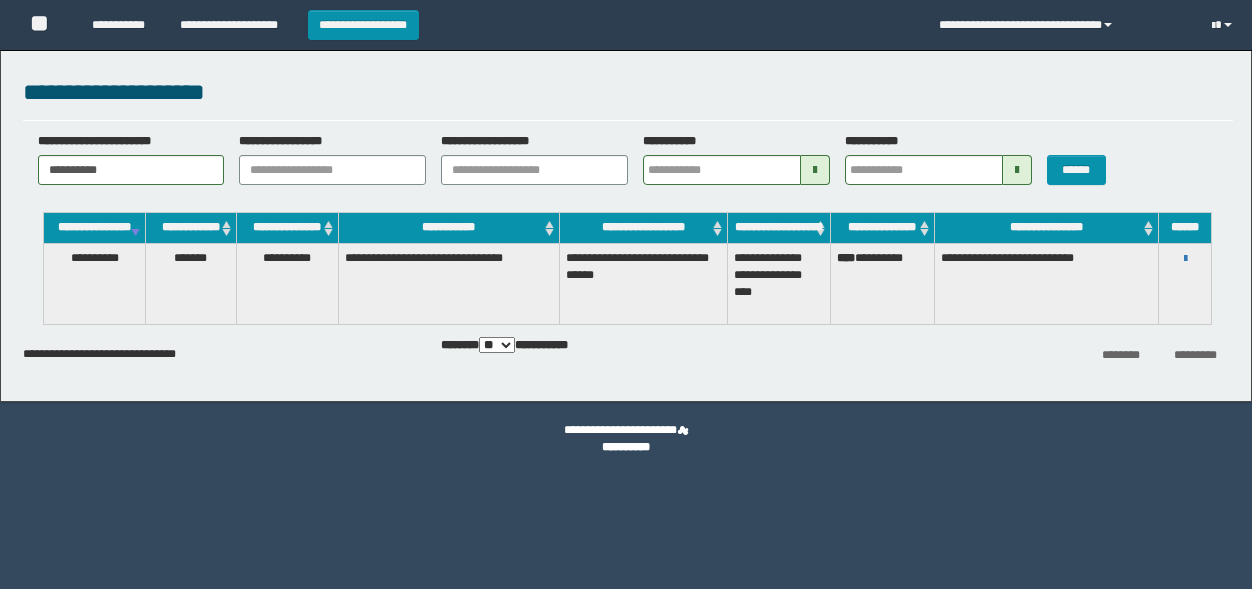 scroll, scrollTop: 0, scrollLeft: 0, axis: both 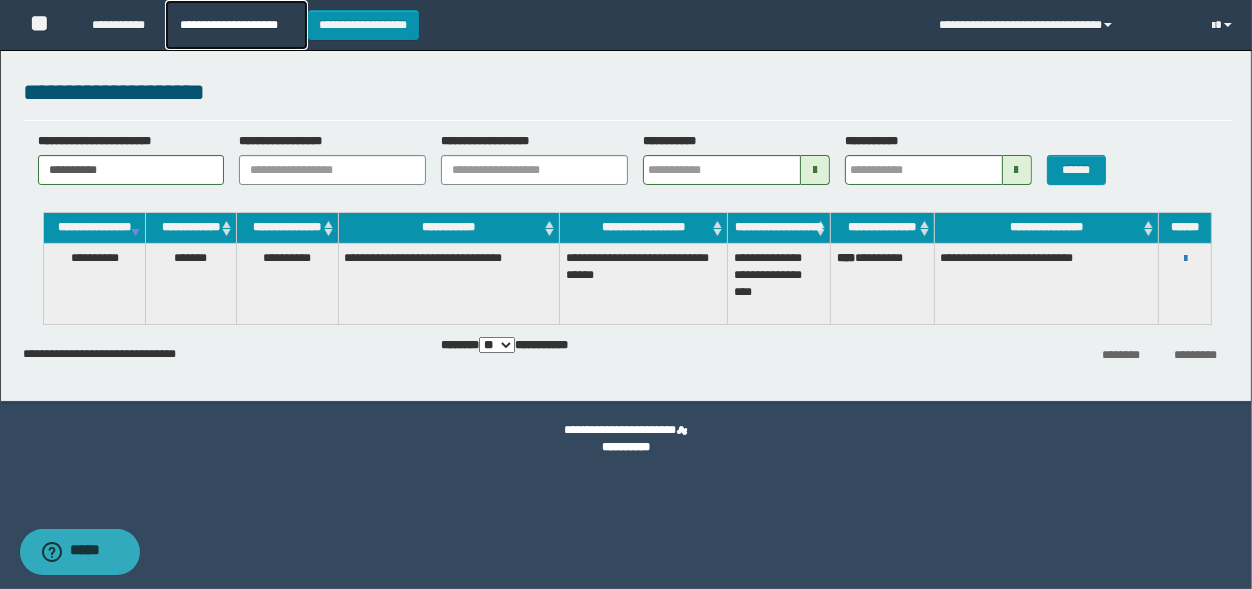 click on "**********" at bounding box center [236, 25] 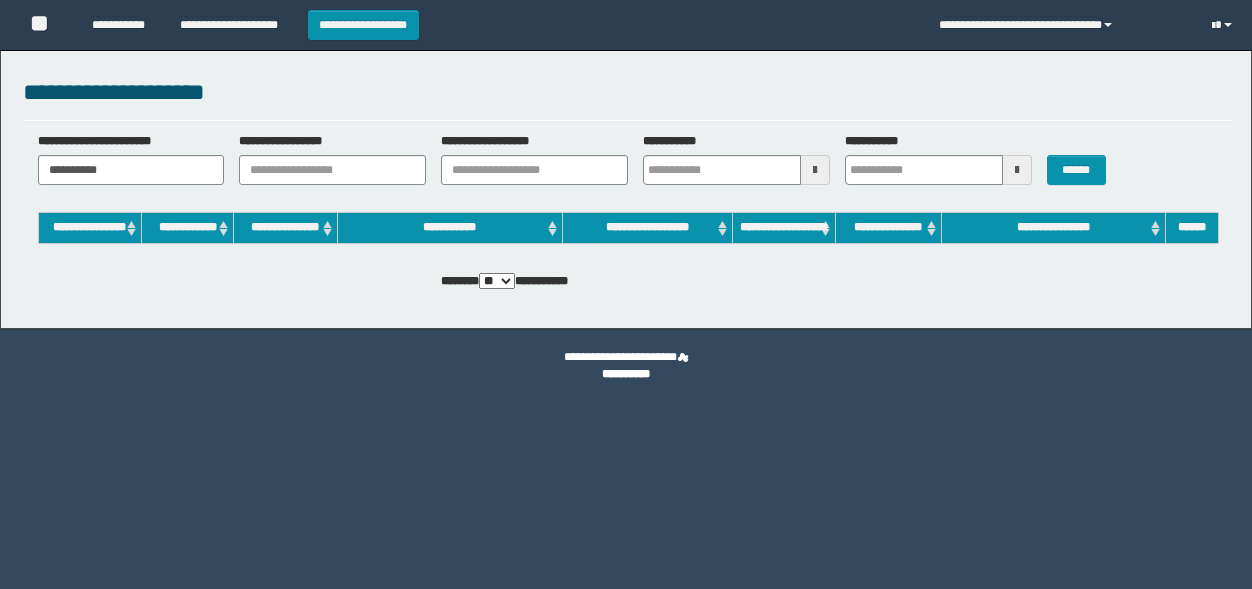 scroll, scrollTop: 0, scrollLeft: 0, axis: both 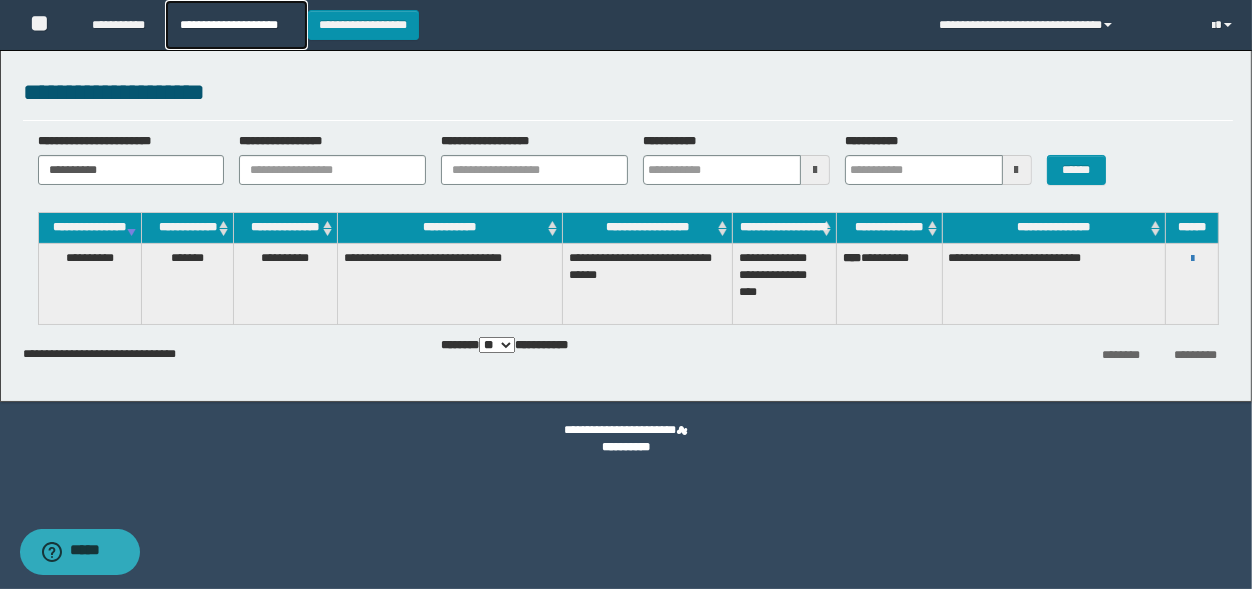 click on "**********" at bounding box center (236, 25) 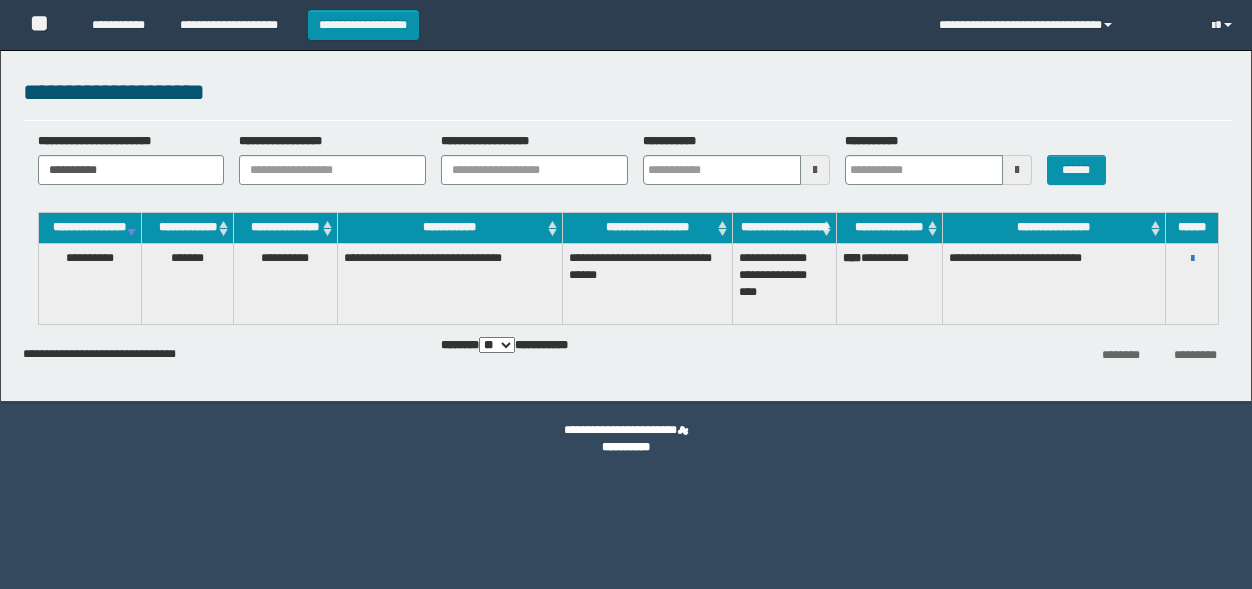 scroll, scrollTop: 0, scrollLeft: 0, axis: both 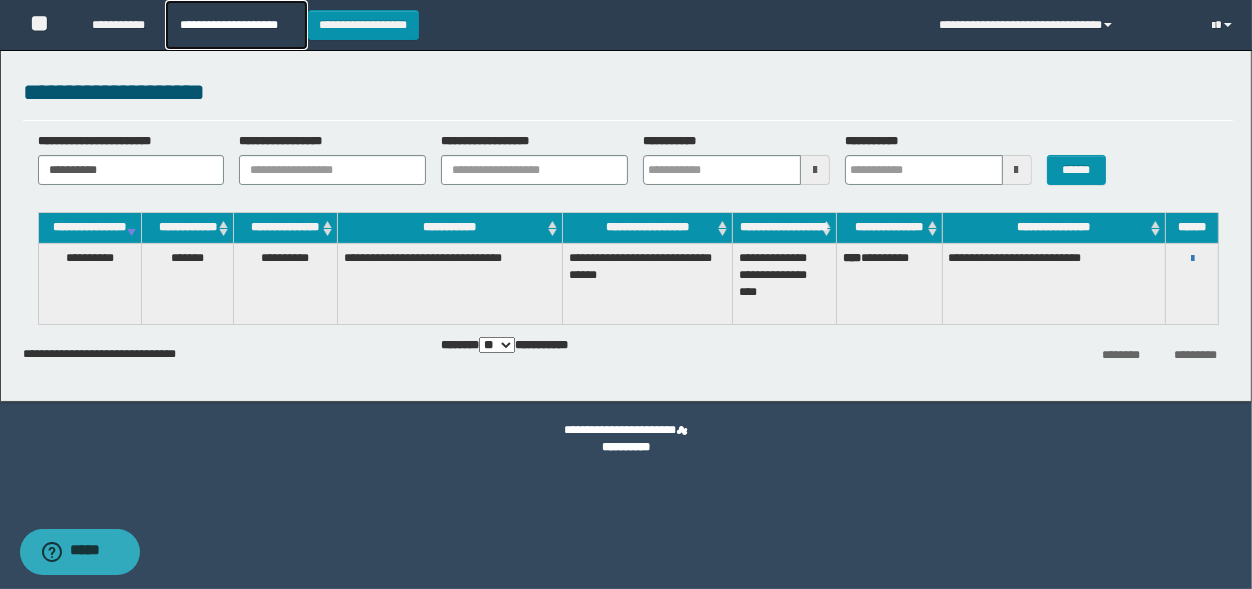 click on "**********" at bounding box center [236, 25] 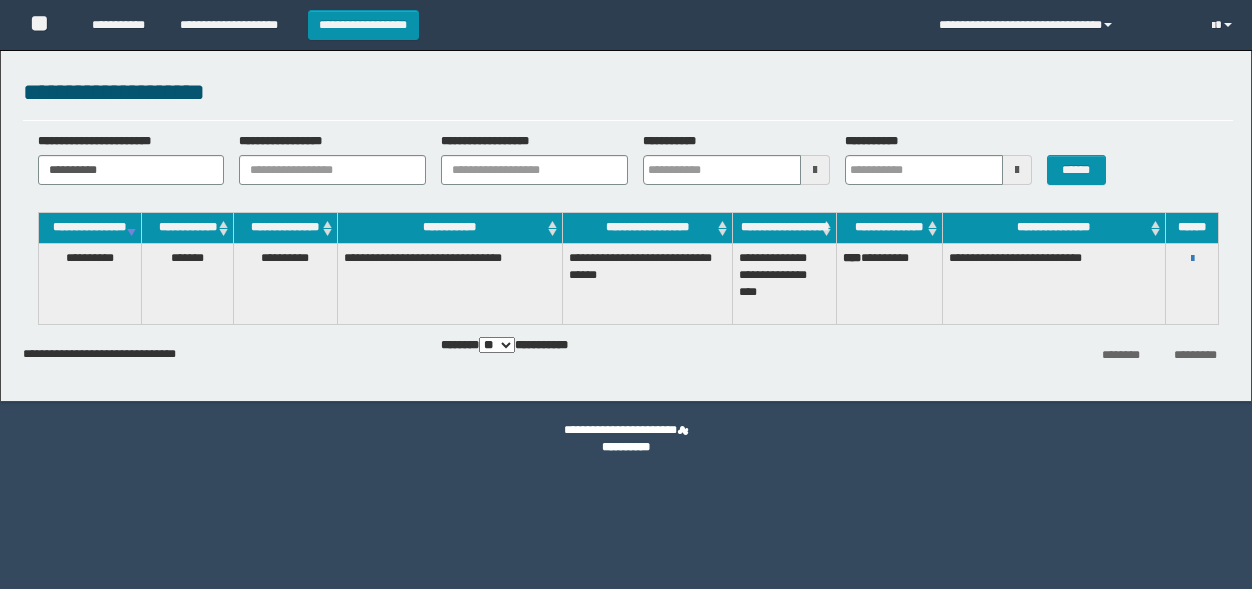 scroll, scrollTop: 0, scrollLeft: 0, axis: both 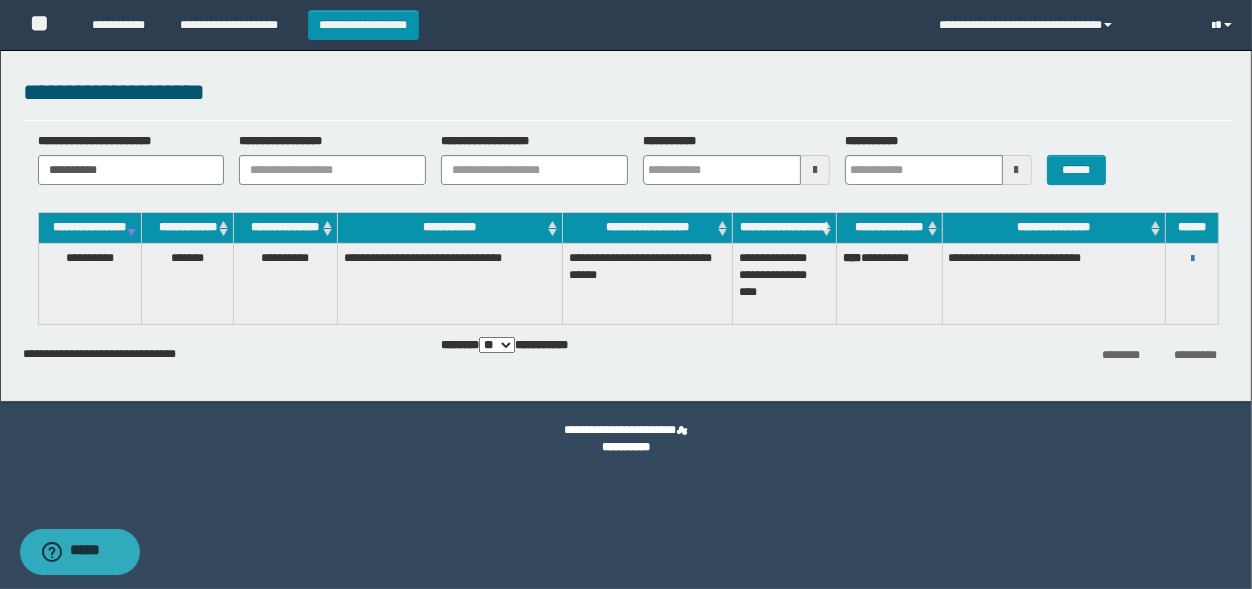 click at bounding box center [1213, 26] 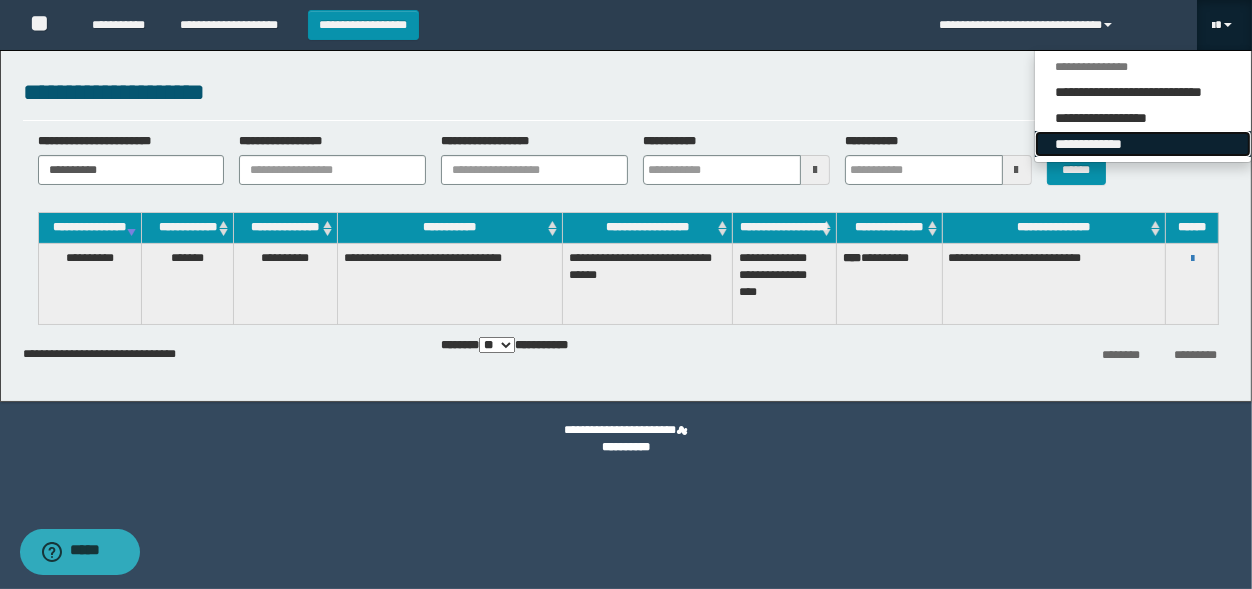 click on "**********" at bounding box center (1143, 144) 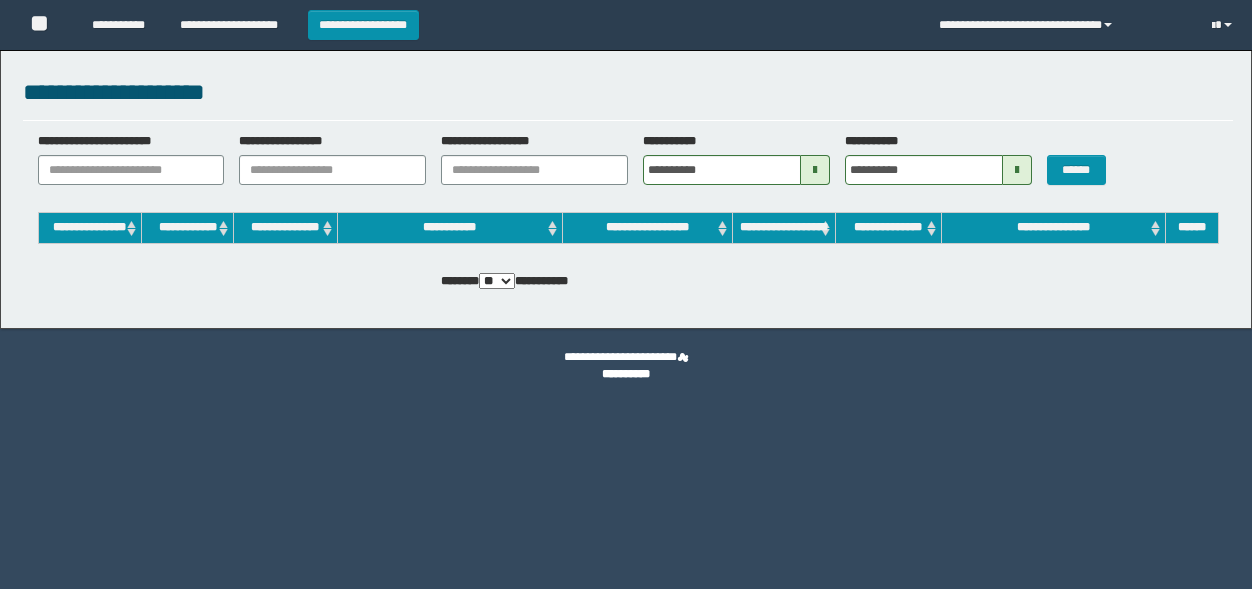 scroll, scrollTop: 0, scrollLeft: 0, axis: both 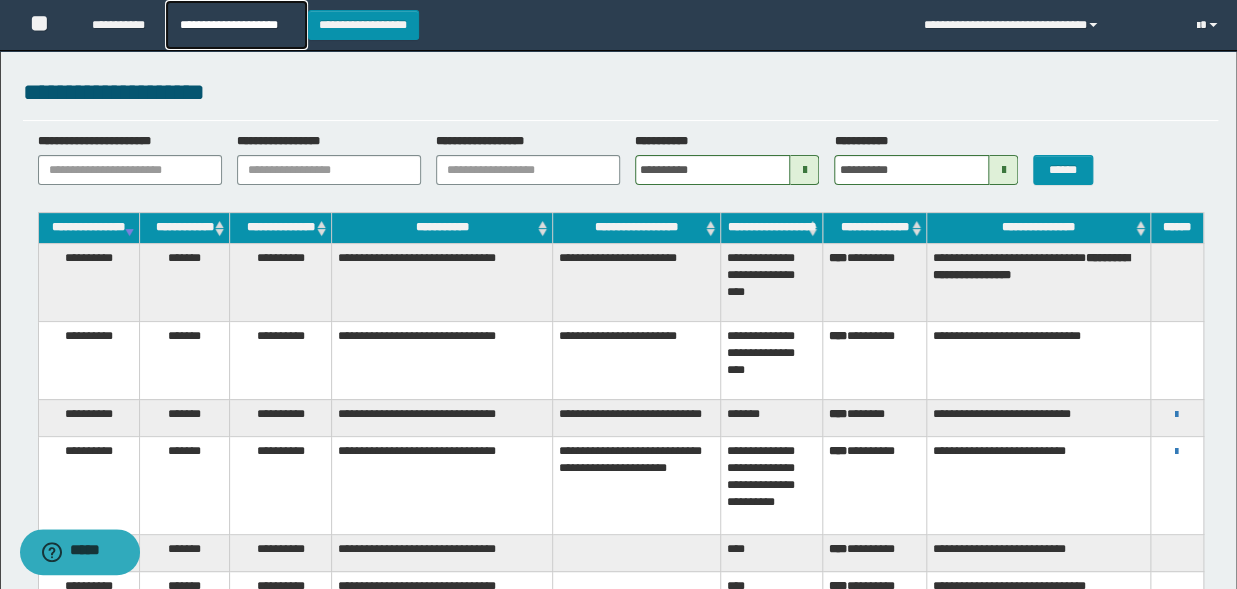 click on "**********" at bounding box center [236, 25] 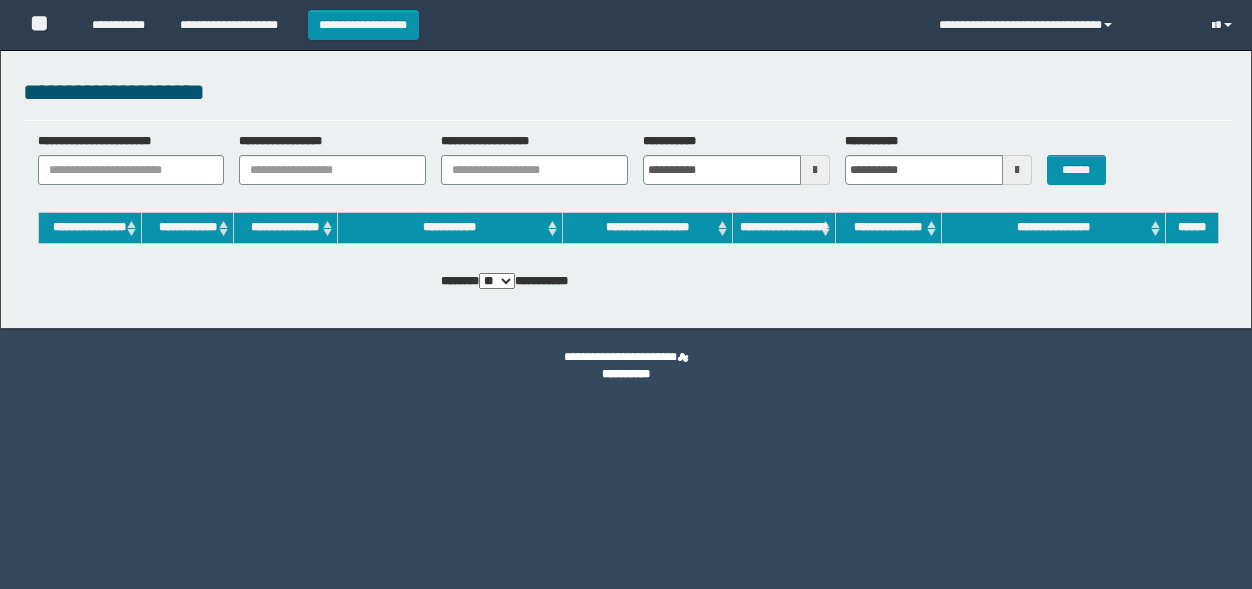 scroll, scrollTop: 0, scrollLeft: 0, axis: both 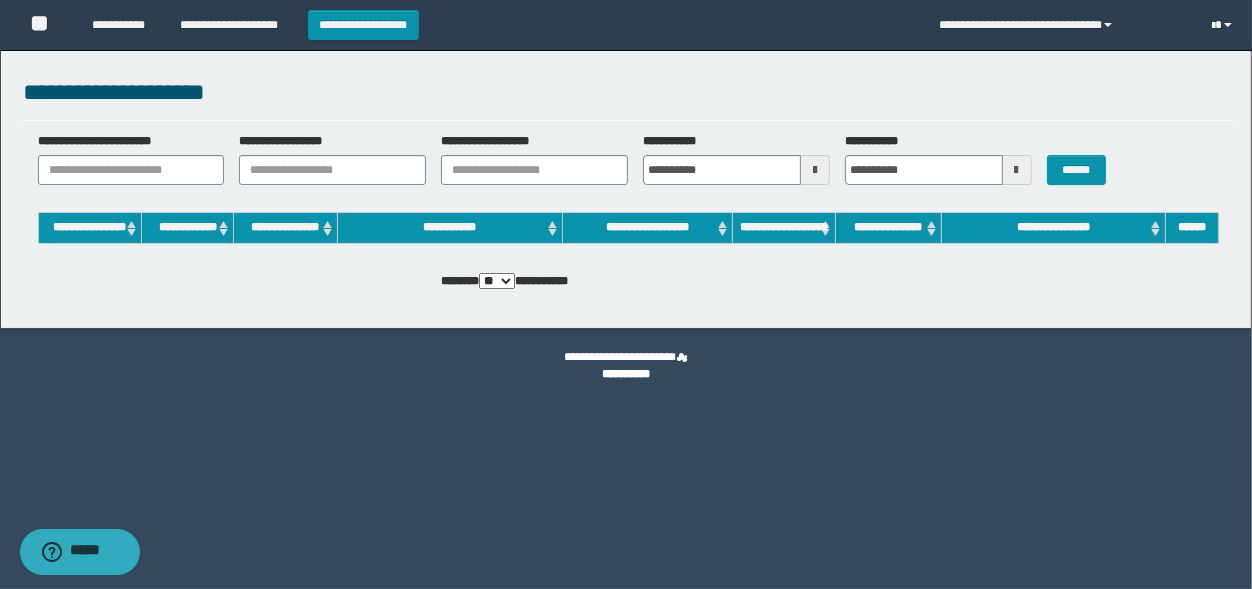 click at bounding box center [1224, 25] 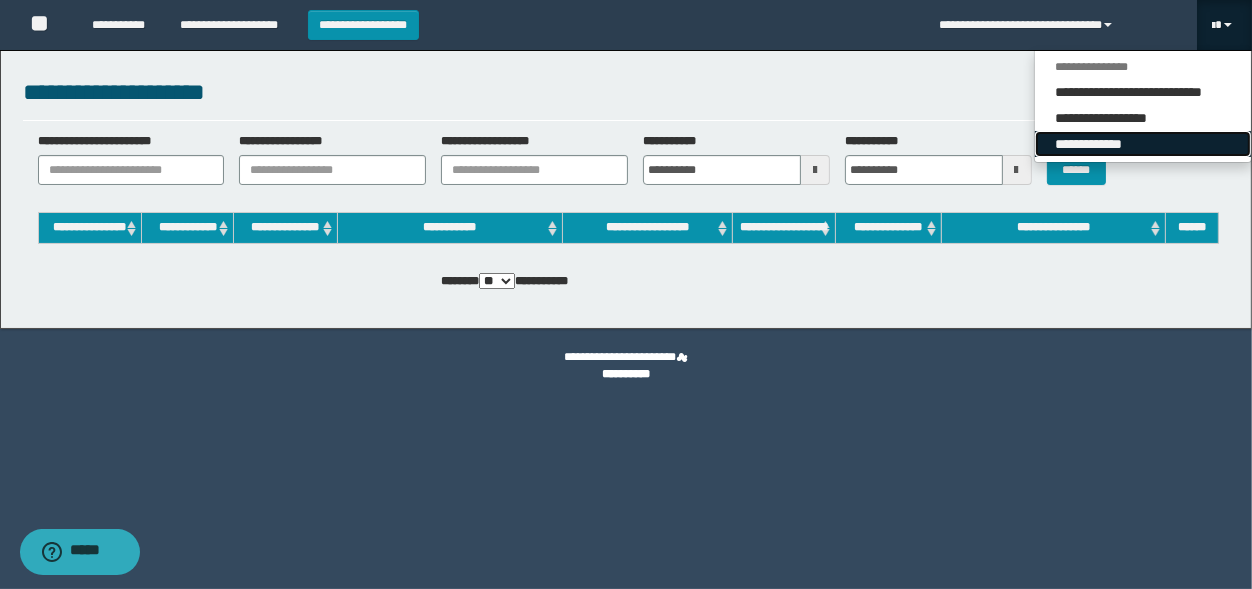 click on "**********" at bounding box center (1143, 144) 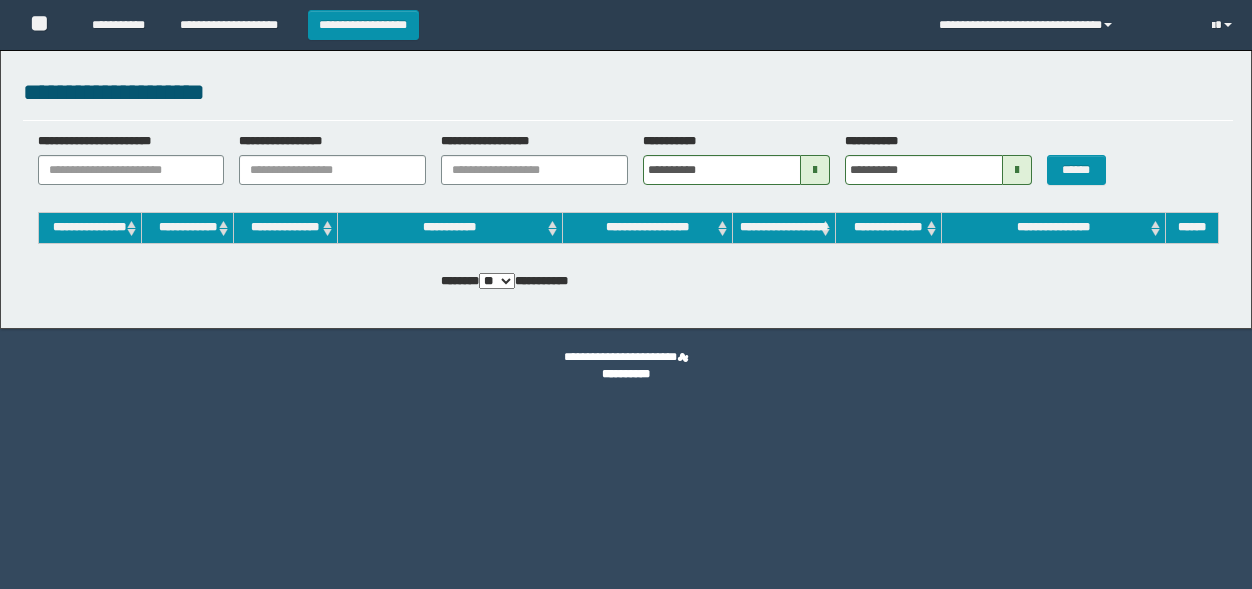 scroll, scrollTop: 0, scrollLeft: 0, axis: both 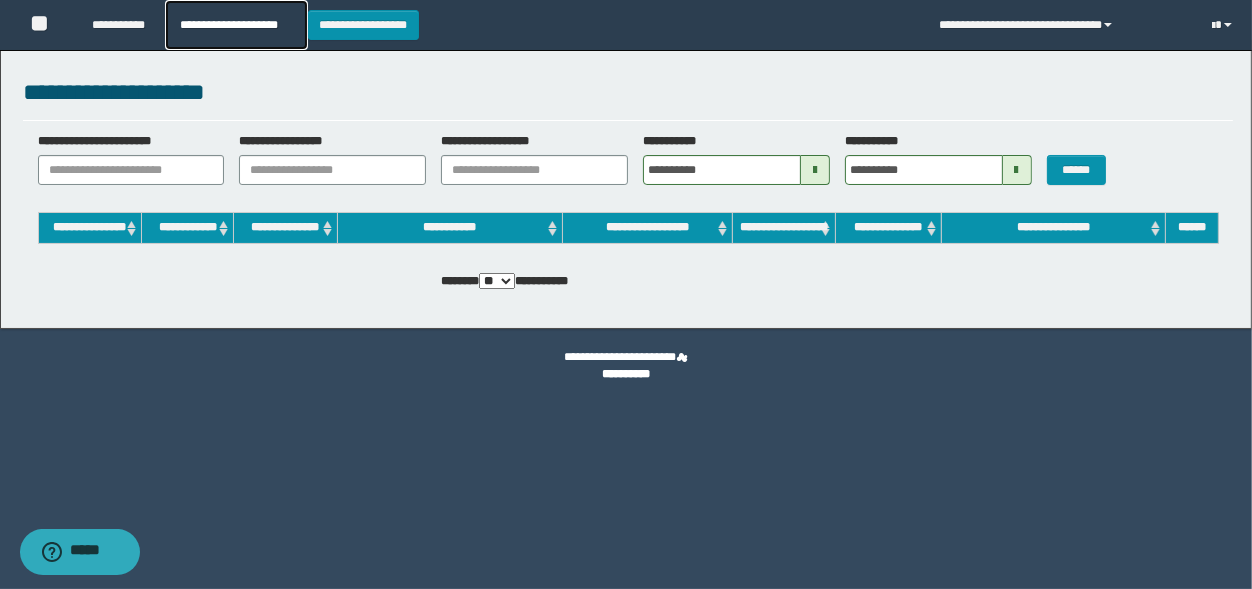 click on "**********" at bounding box center [236, 25] 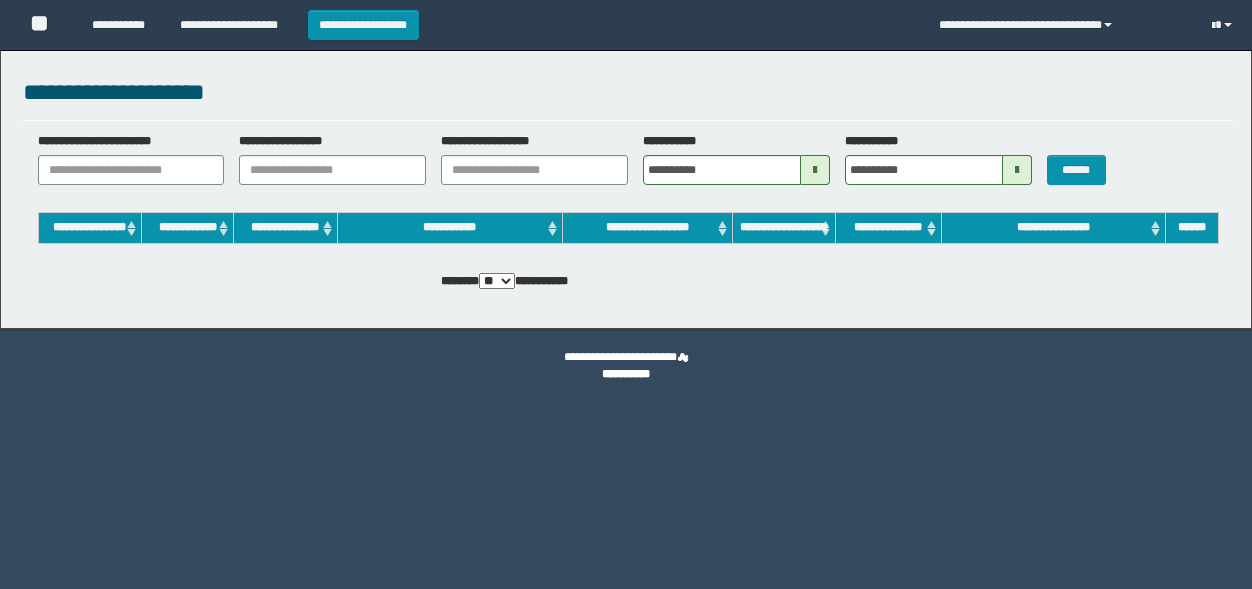 scroll, scrollTop: 0, scrollLeft: 0, axis: both 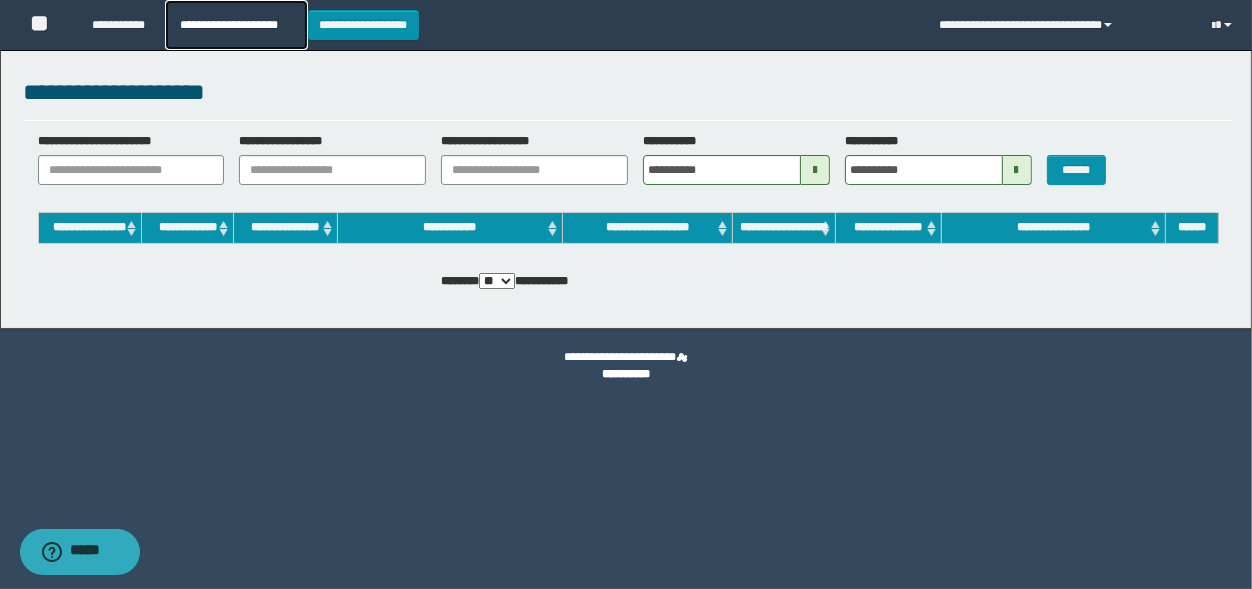 click on "**********" at bounding box center [236, 25] 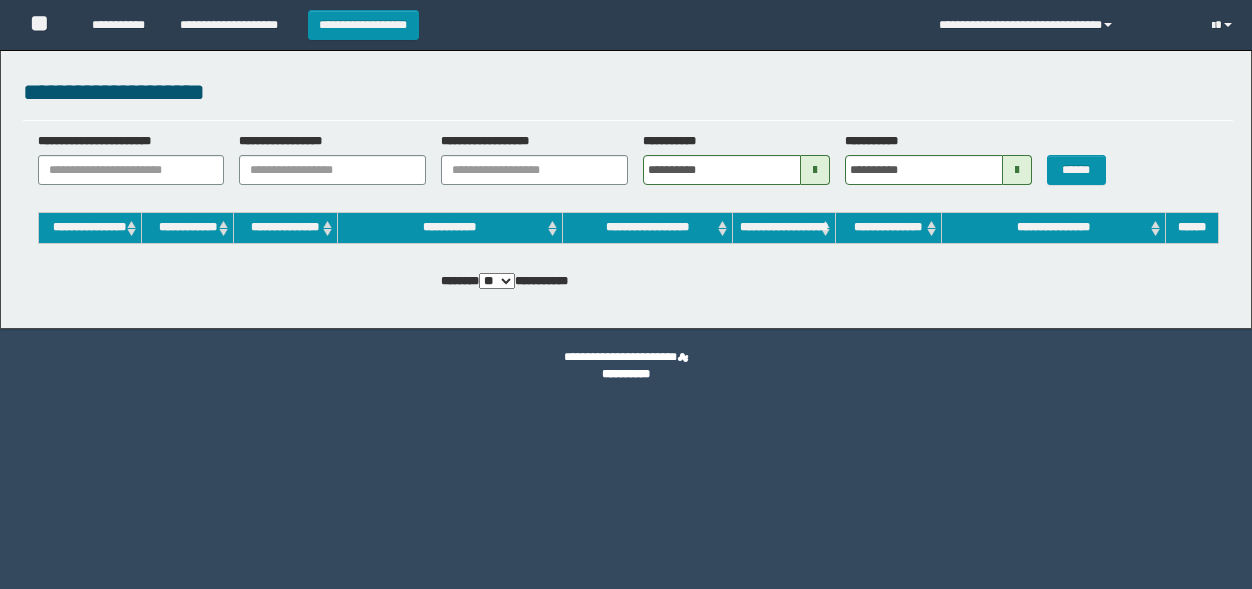 scroll, scrollTop: 0, scrollLeft: 0, axis: both 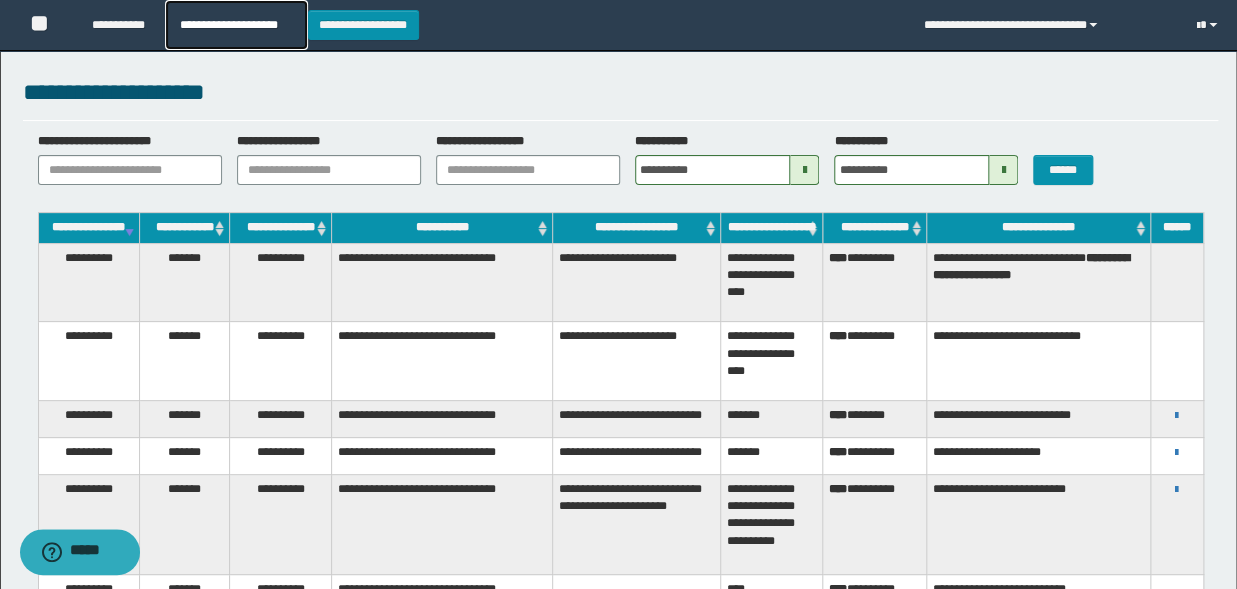 click on "**********" at bounding box center (236, 25) 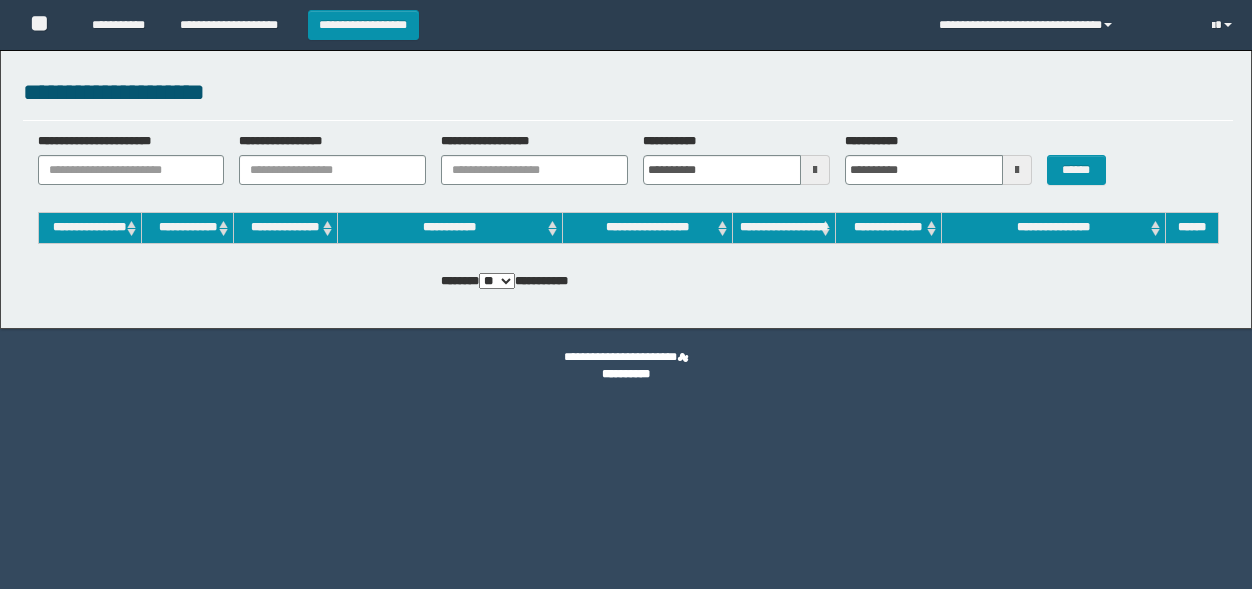 scroll, scrollTop: 0, scrollLeft: 0, axis: both 